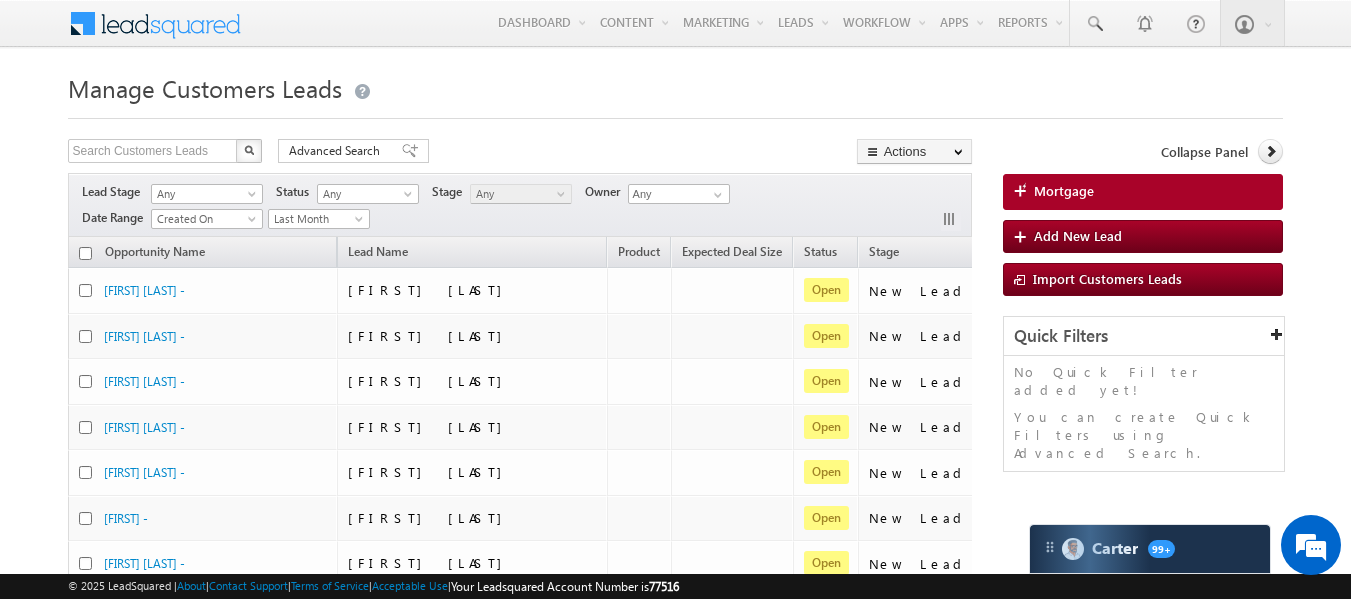 scroll, scrollTop: 982, scrollLeft: 0, axis: vertical 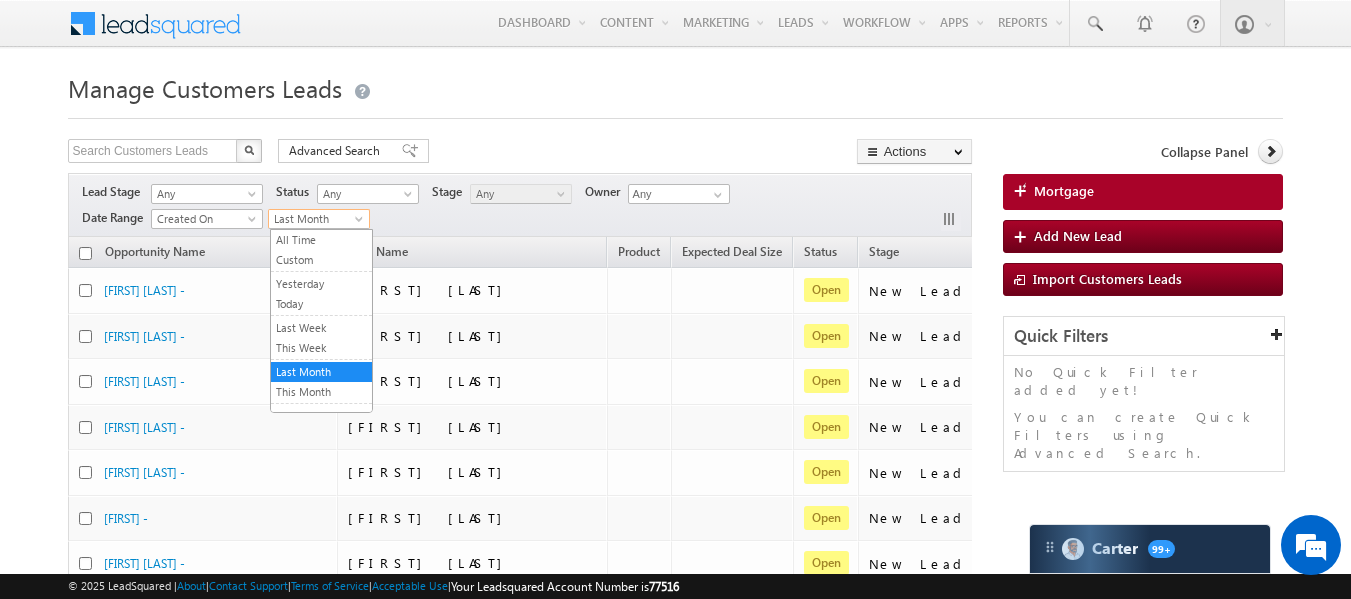 click on "Last Month" at bounding box center (316, 219) 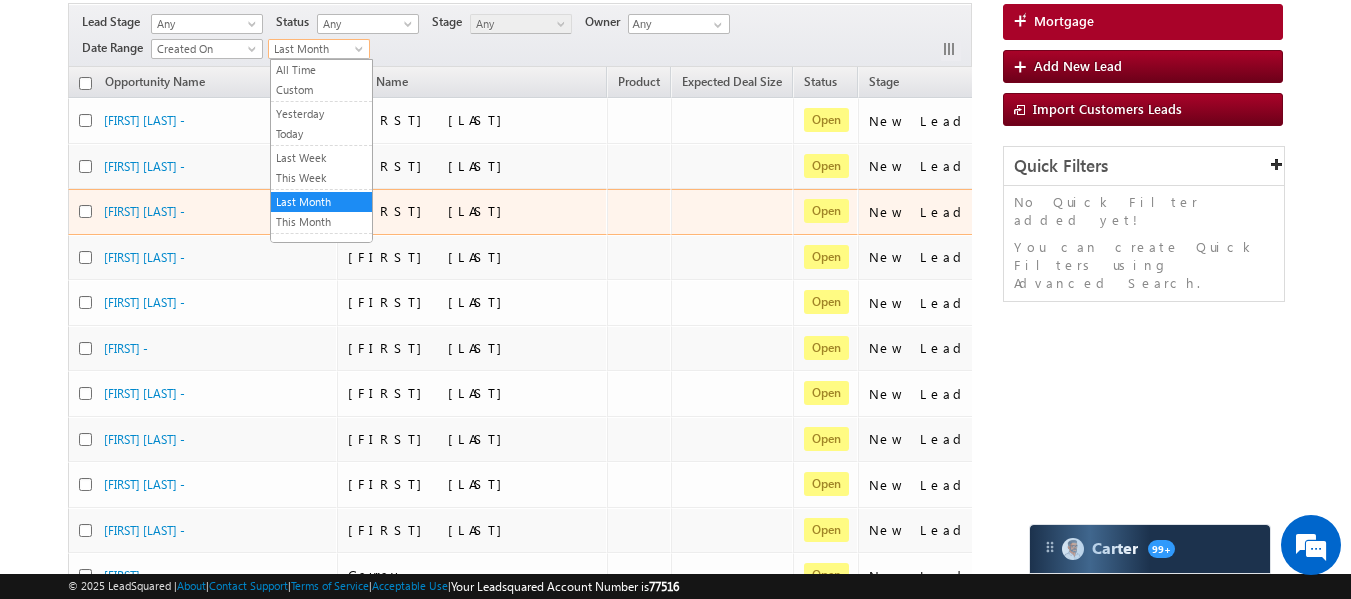 scroll, scrollTop: 0, scrollLeft: 0, axis: both 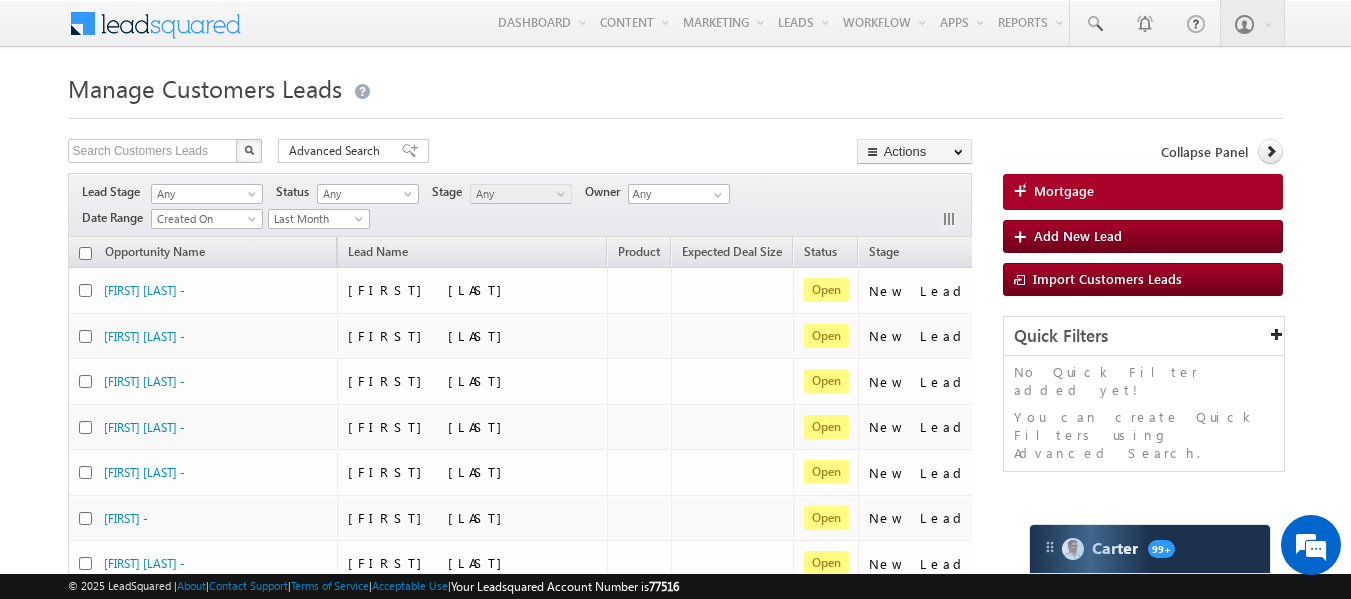 click on "Manage Customers Leads
Search Customers Leads X   58851 results found
Advanced Search
Advanced search results
Actions Export Customers Leads Reset all Filters
Actions Export Customers Leads Bulk Update Change Owner Change Stage Bulk Delete Add Activity Any" at bounding box center (676, 791) 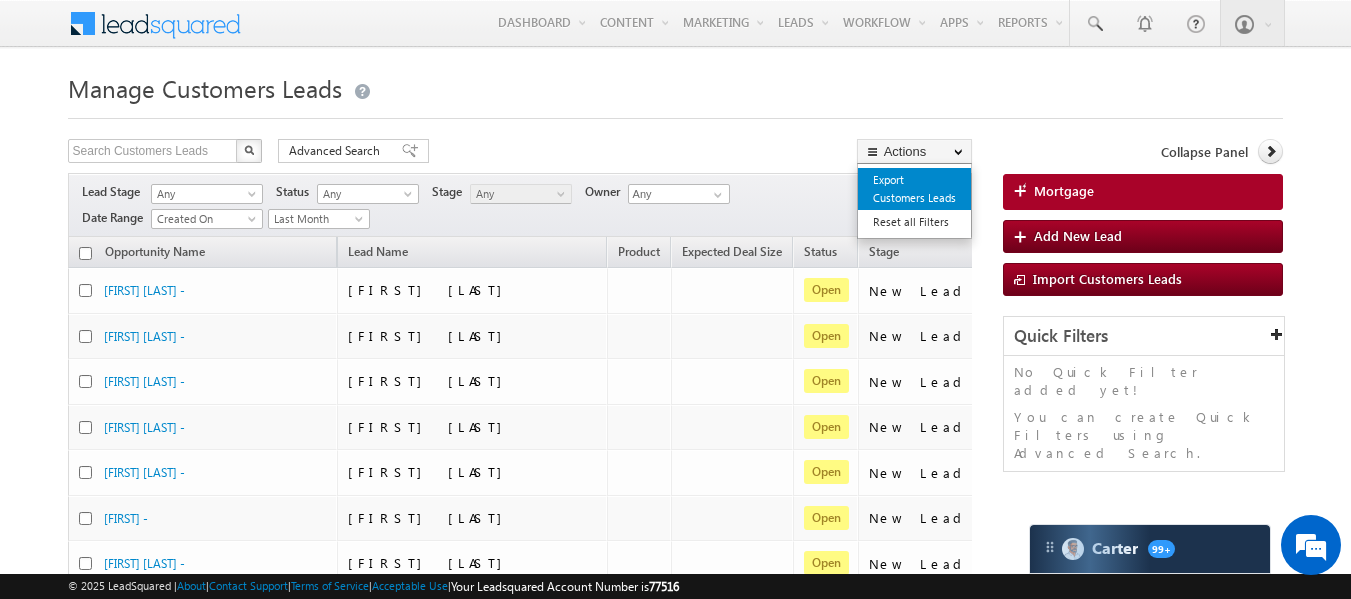 click on "Export Customers Leads" at bounding box center [914, 189] 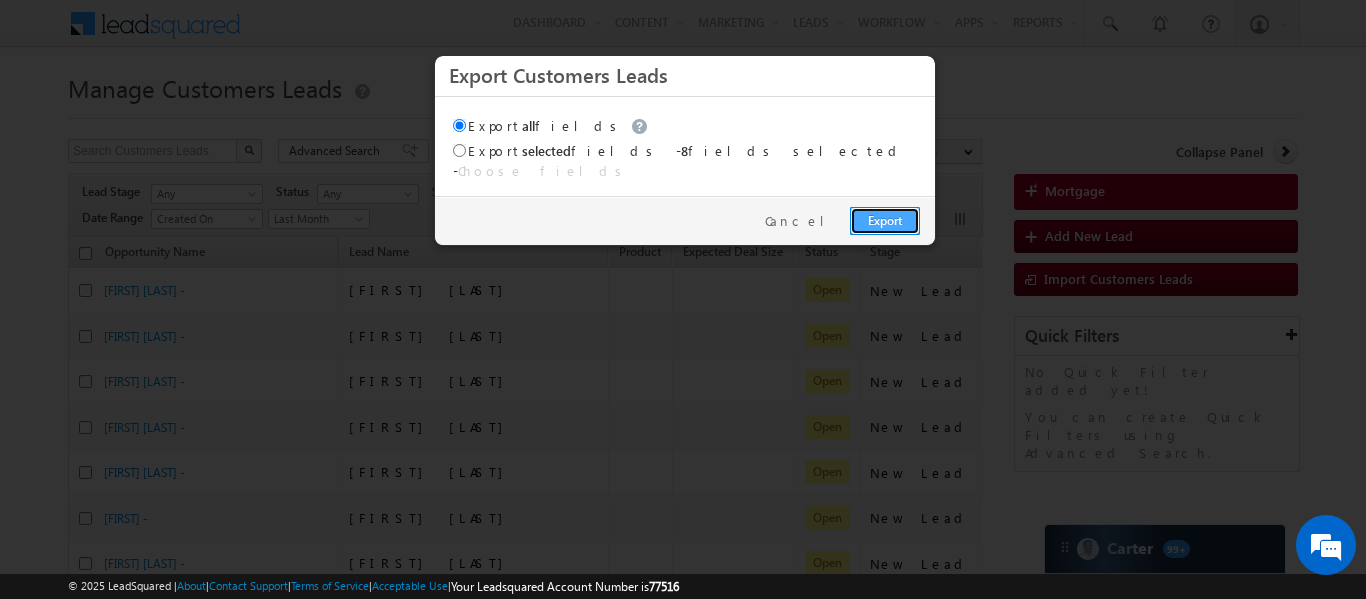 click on "Export" at bounding box center (885, 221) 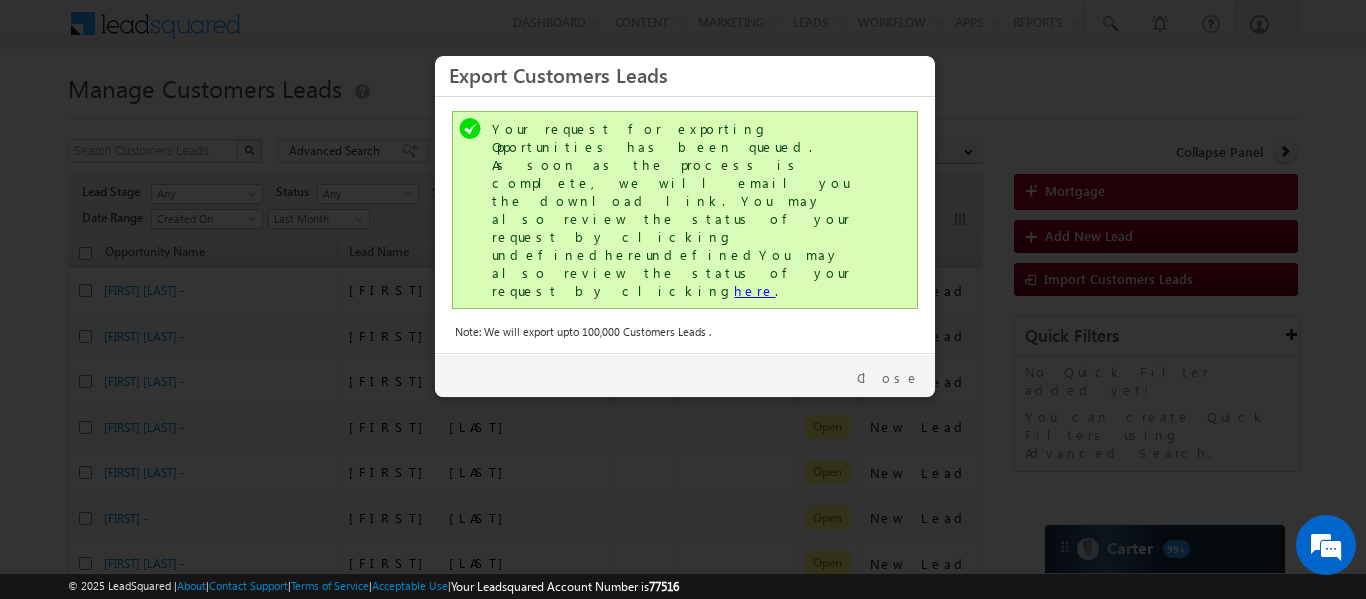 click on "here" at bounding box center [754, 290] 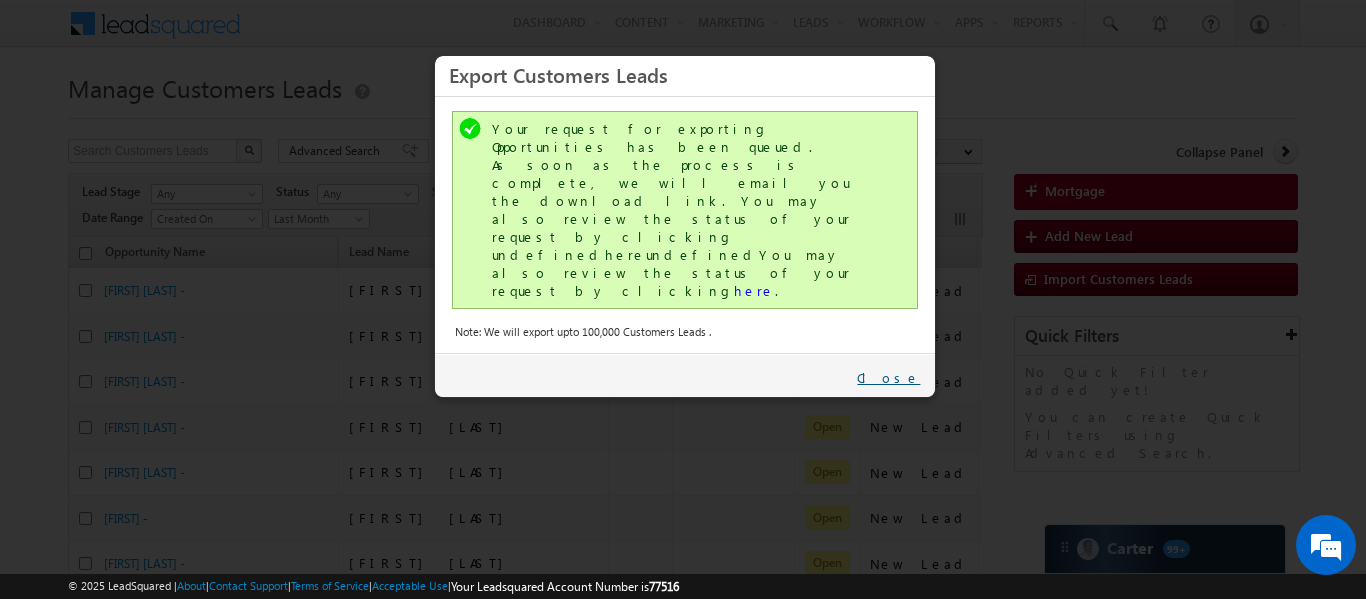 click on "Close" at bounding box center [888, 378] 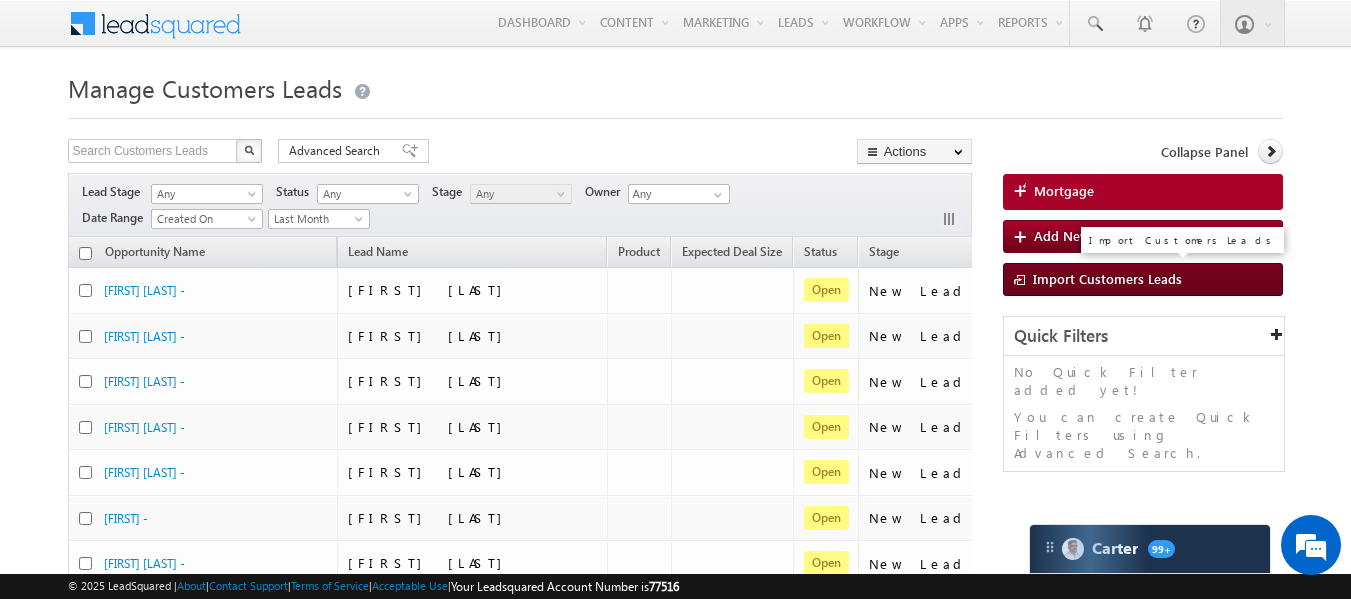 click on "Import Customers Leads" at bounding box center [1107, 278] 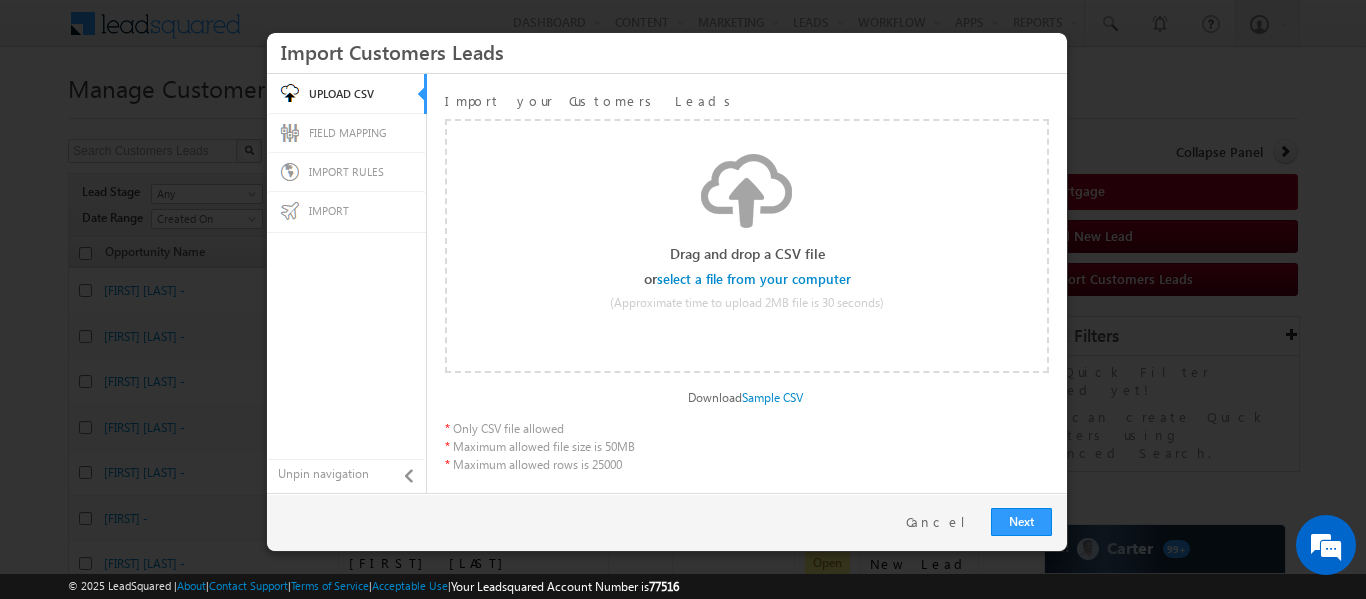 click at bounding box center [755, 279] 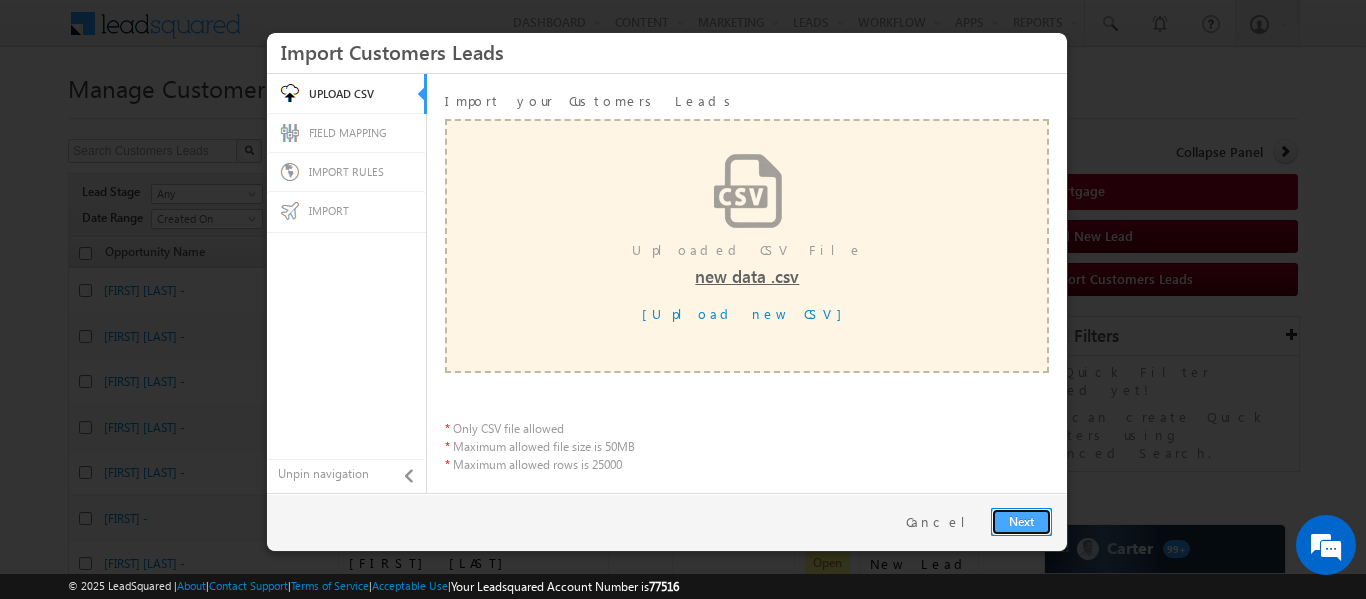 click on "Next" at bounding box center [1021, 522] 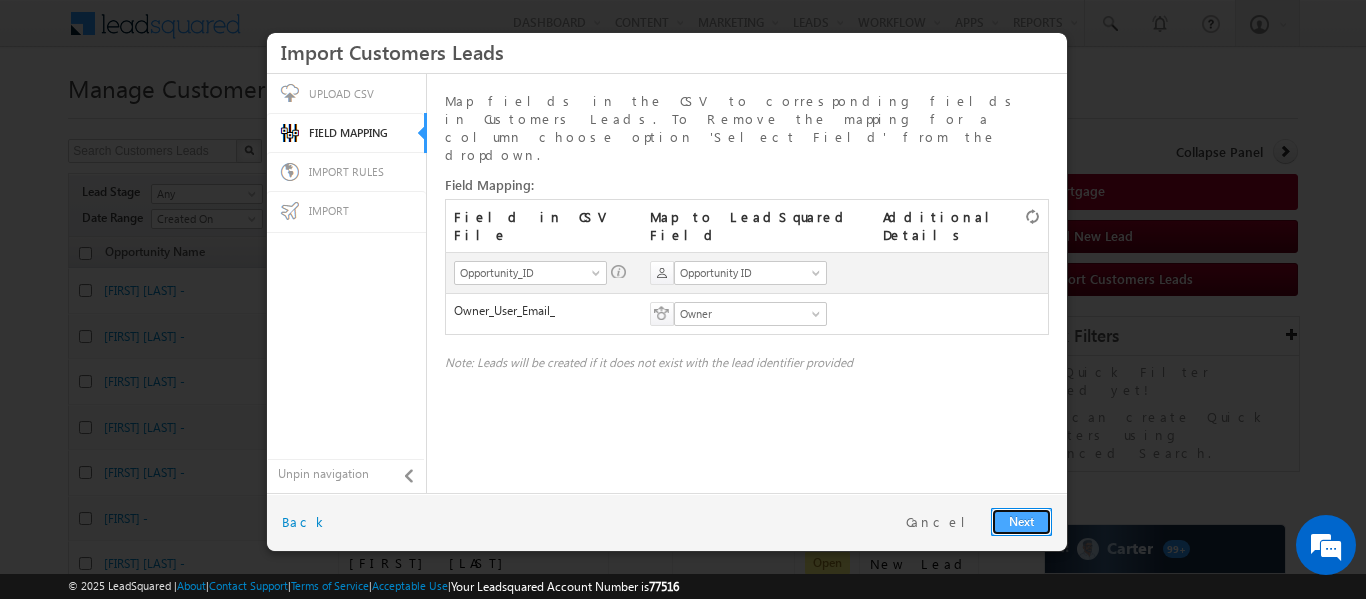 click on "Next" at bounding box center [1021, 522] 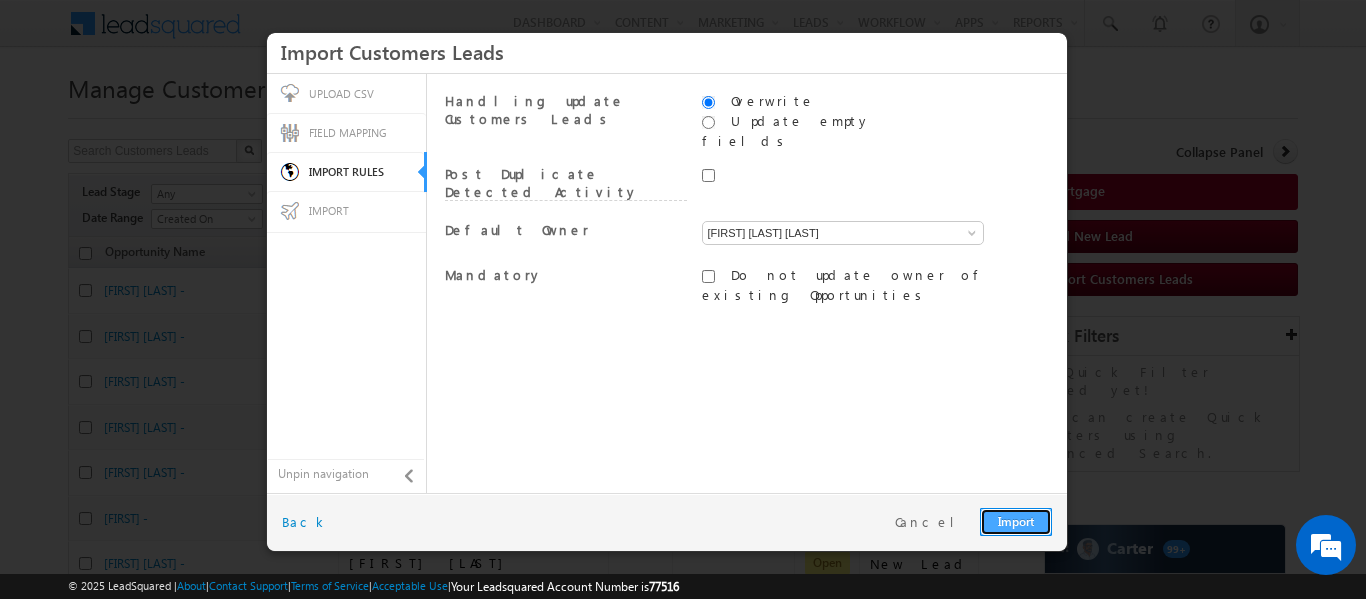 click on "Import" at bounding box center [1016, 522] 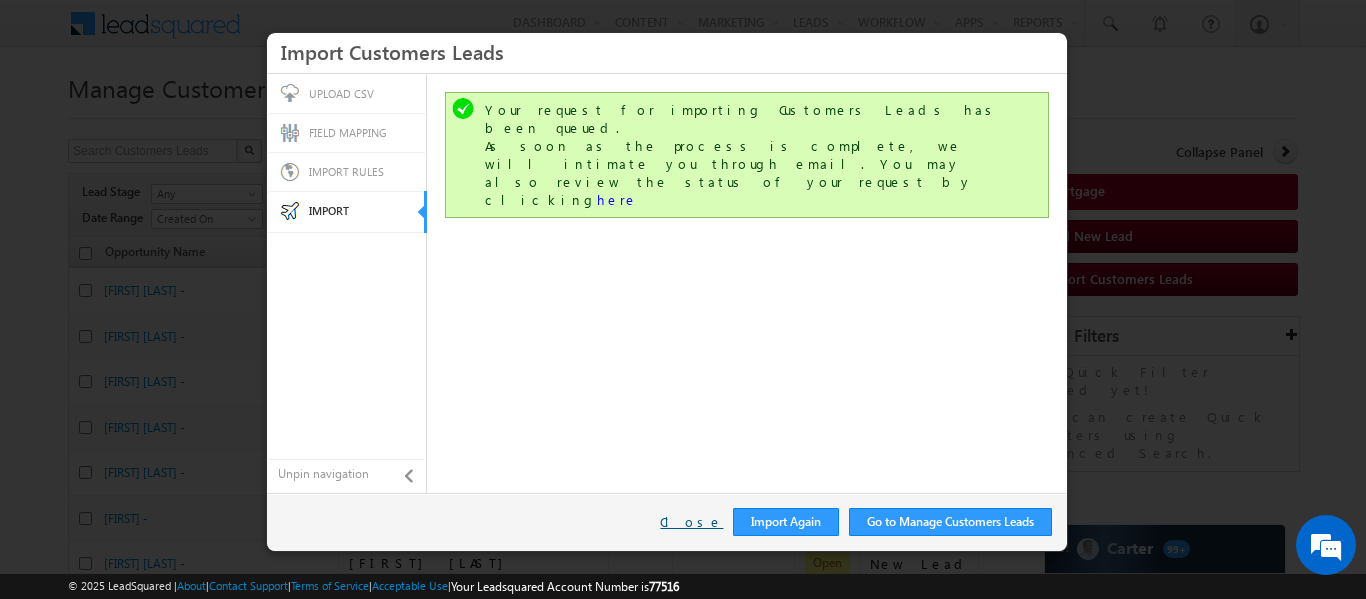 click on "Close" at bounding box center (691, 522) 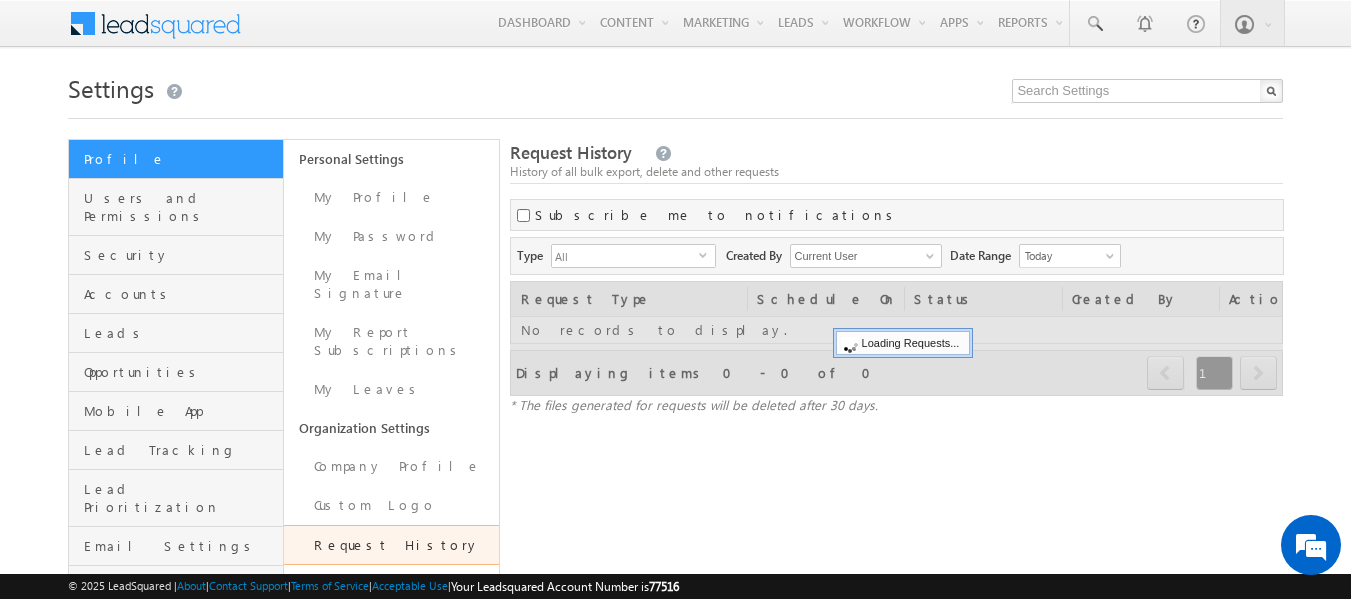 scroll, scrollTop: 0, scrollLeft: 0, axis: both 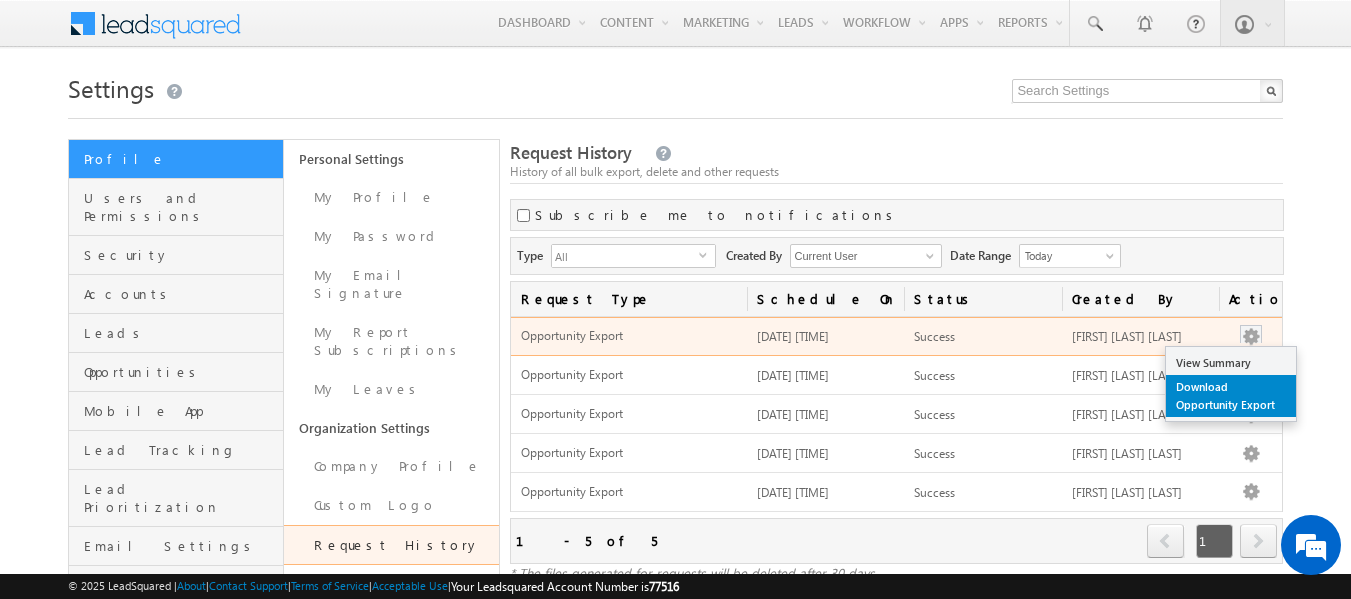 click on "Download Opportunity Export" at bounding box center (1231, 396) 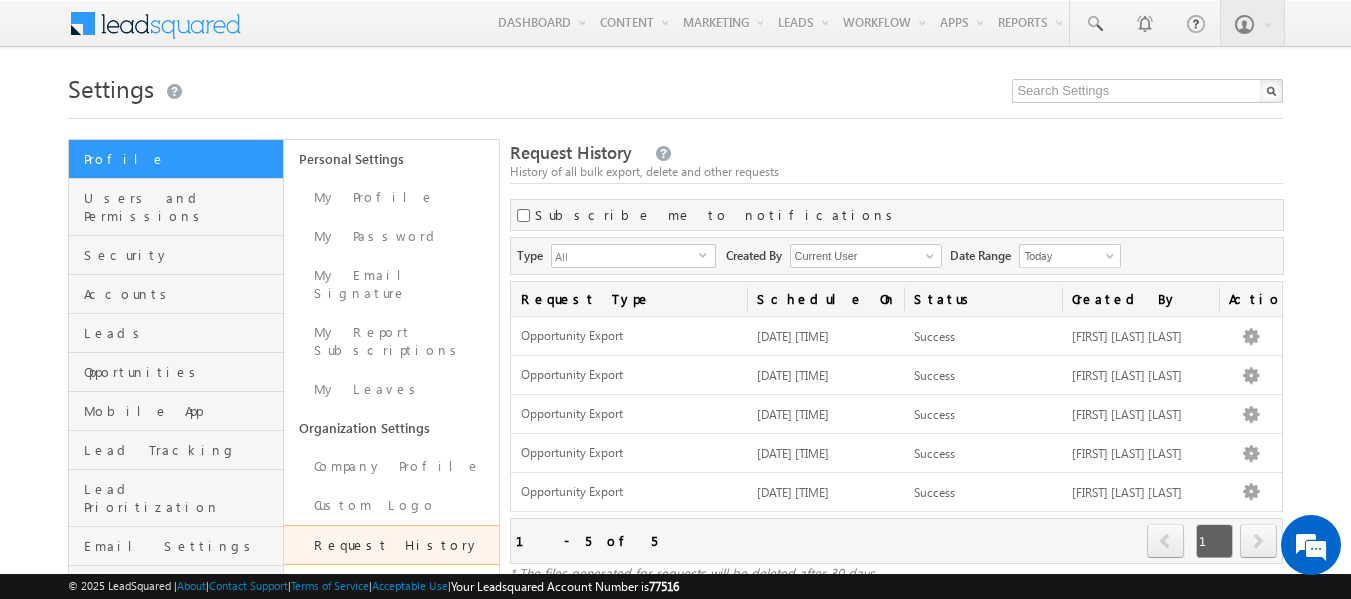 scroll, scrollTop: 0, scrollLeft: 0, axis: both 